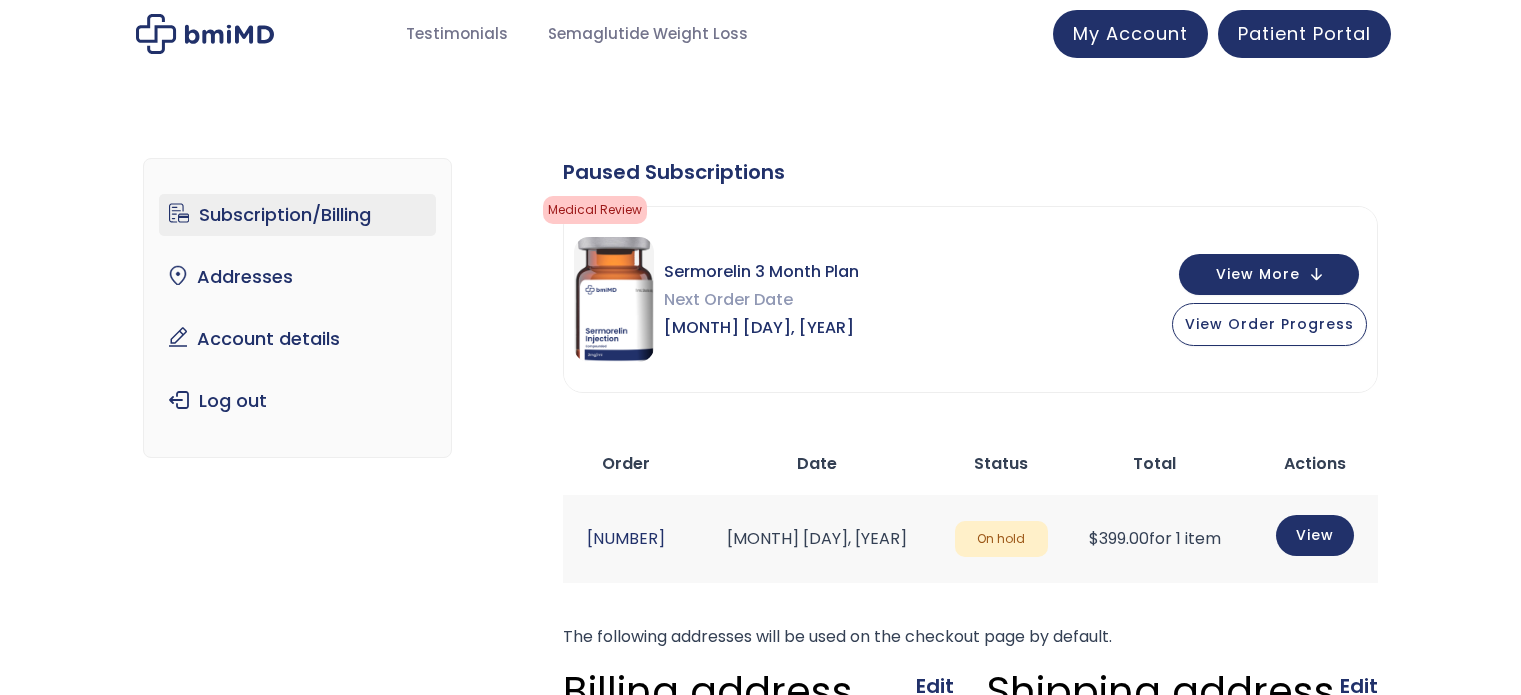 scroll, scrollTop: 0, scrollLeft: 0, axis: both 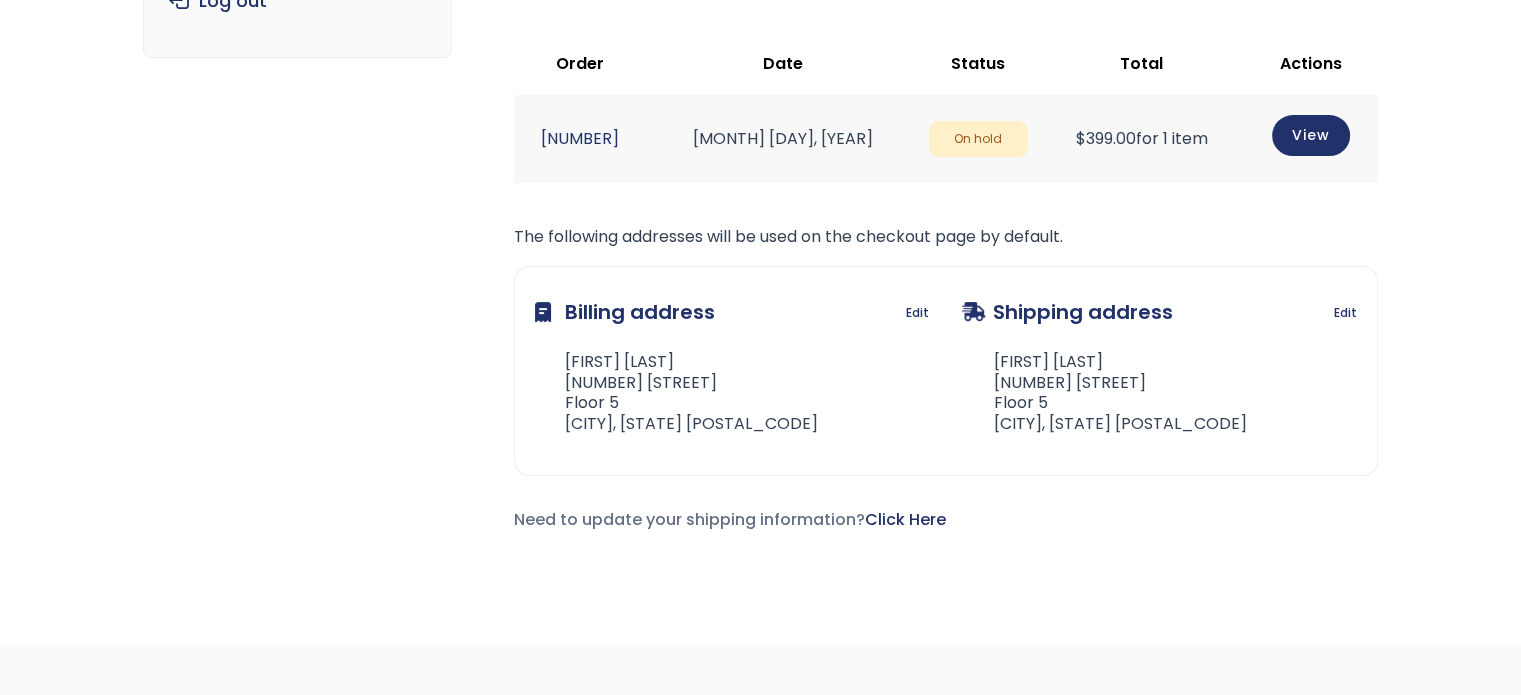 click on "Shipping address
Edit" 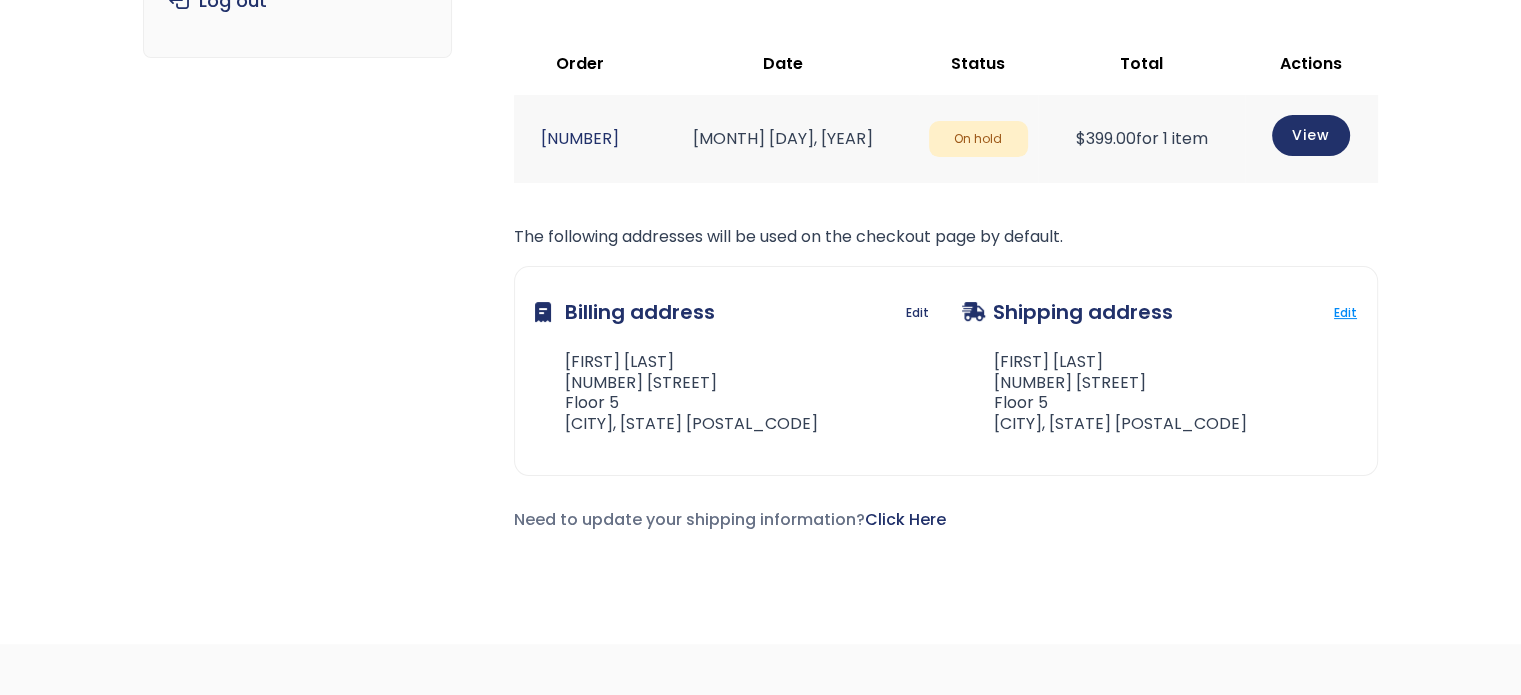 click on "Edit" 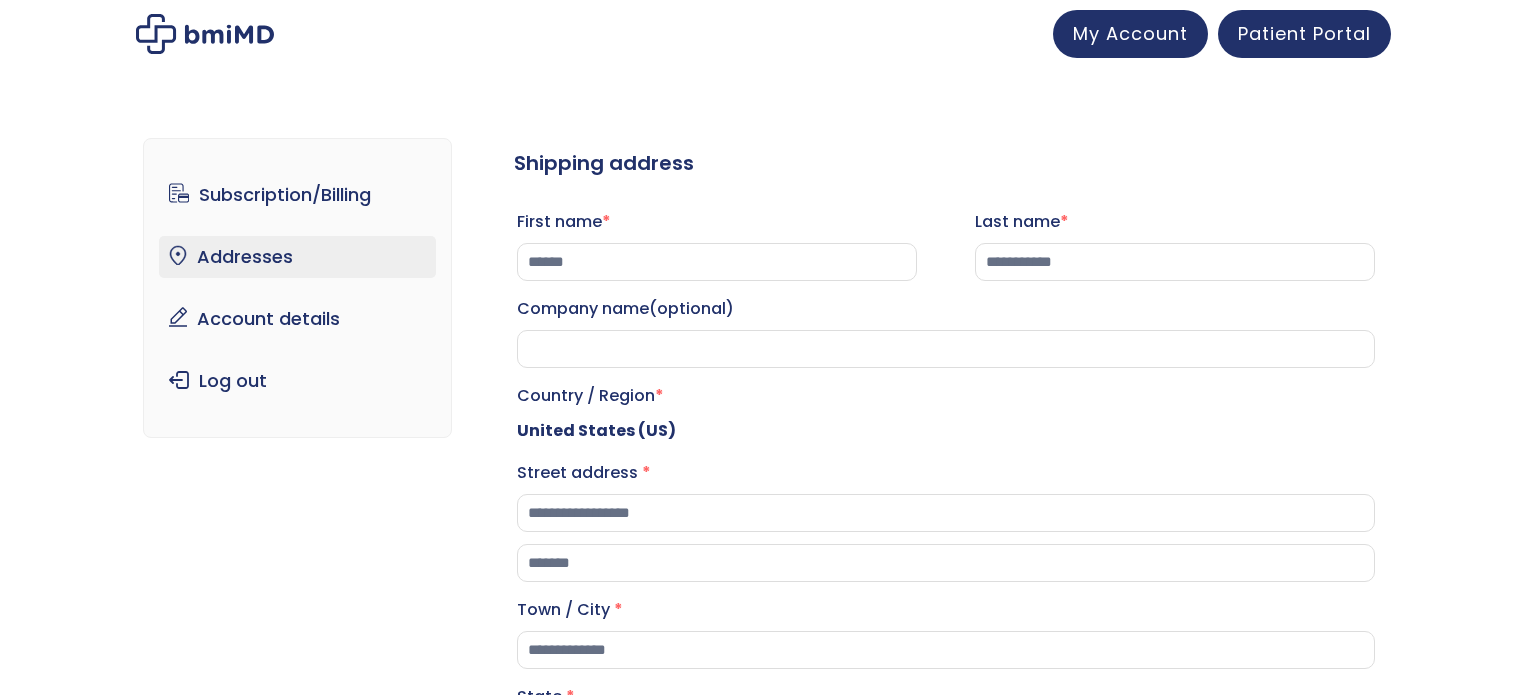 select on "**" 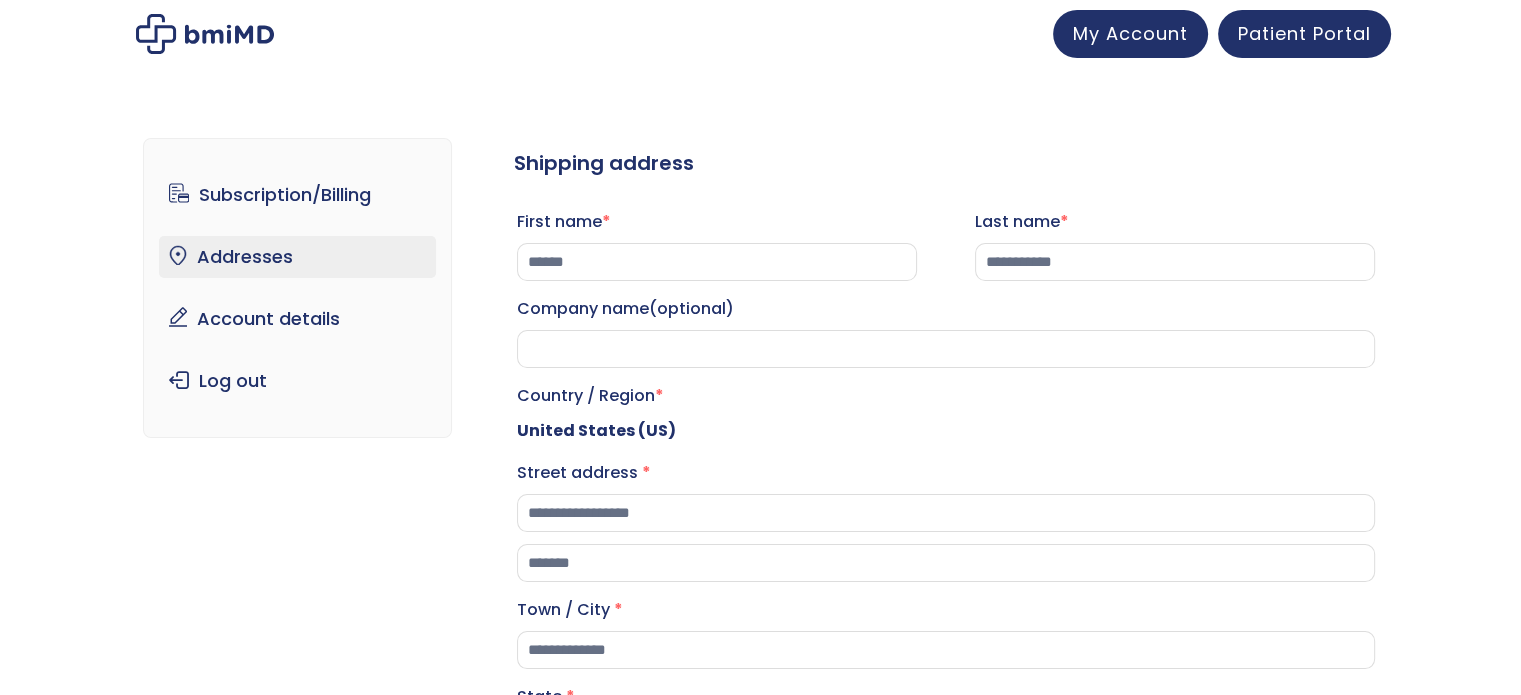 scroll, scrollTop: 0, scrollLeft: 0, axis: both 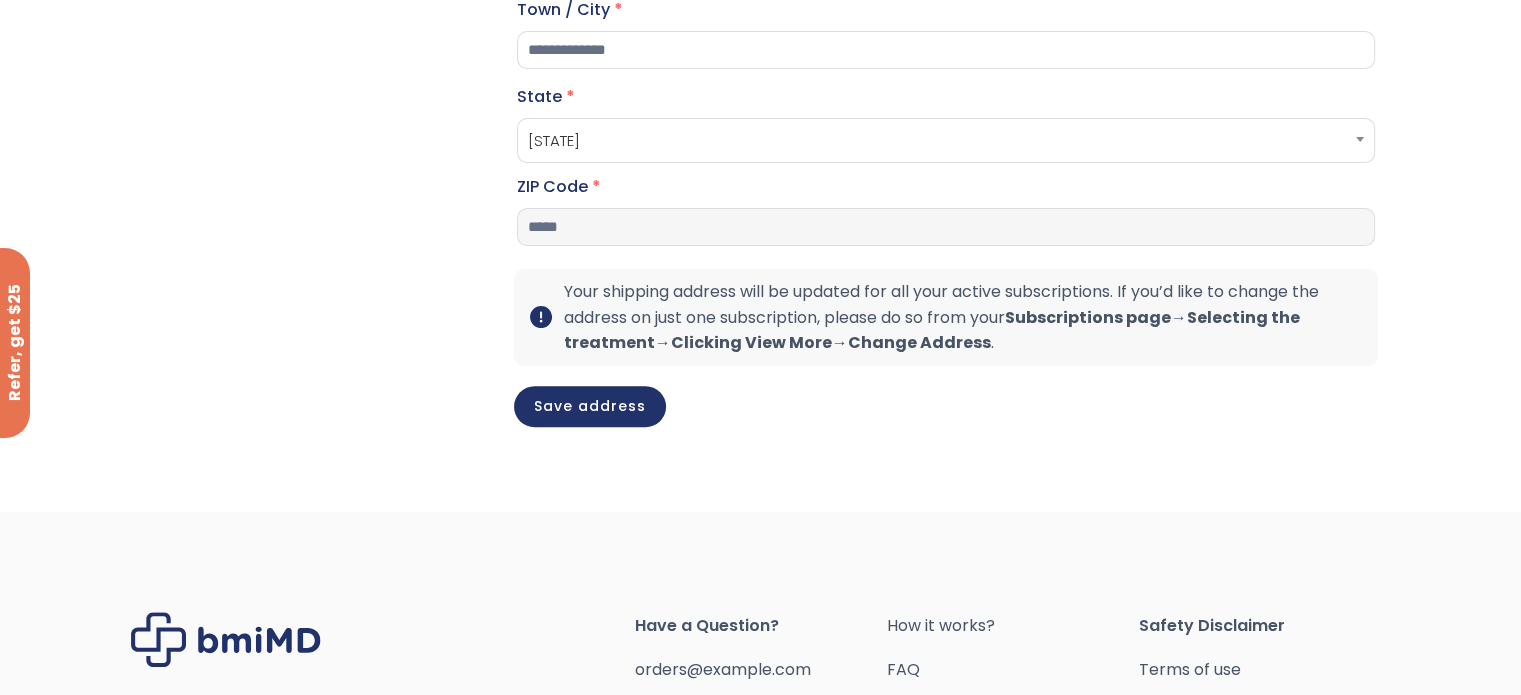click on "*****" at bounding box center (946, 227) 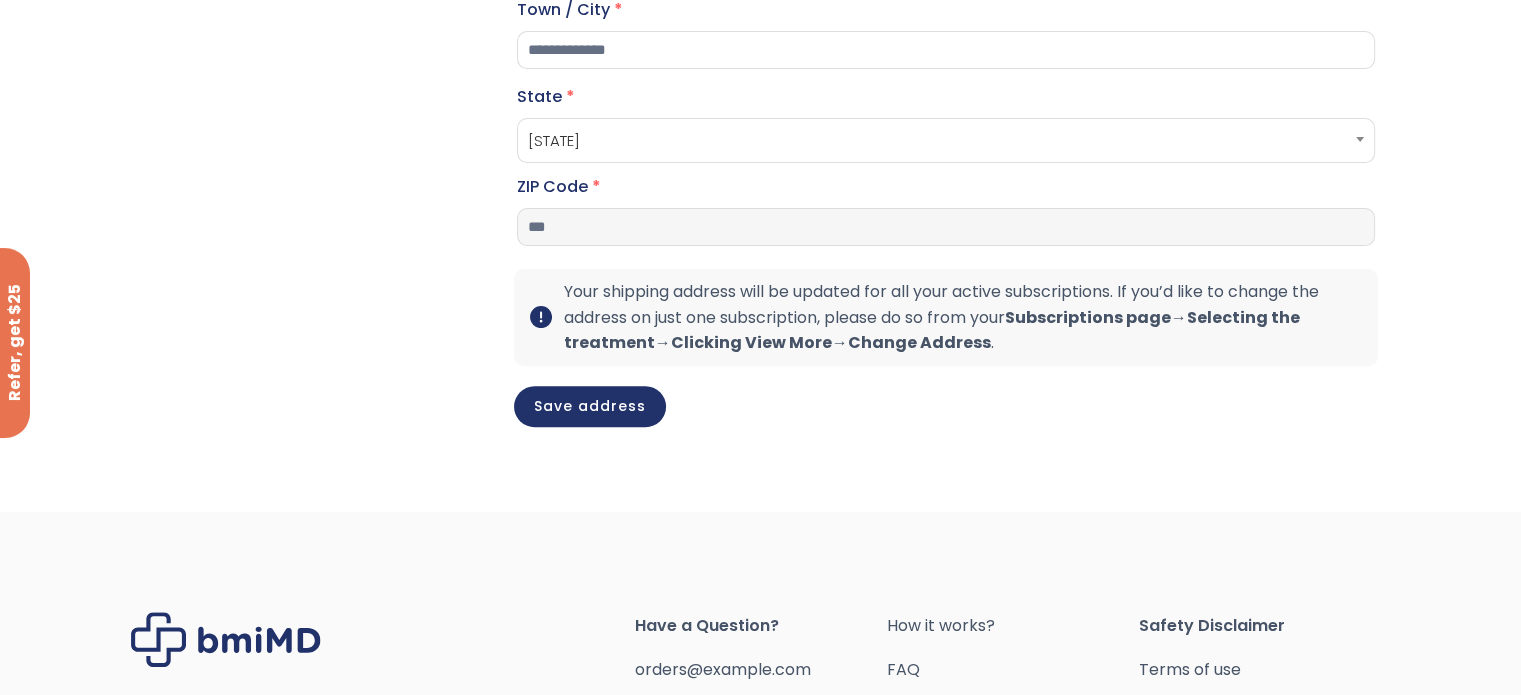 type on "*****" 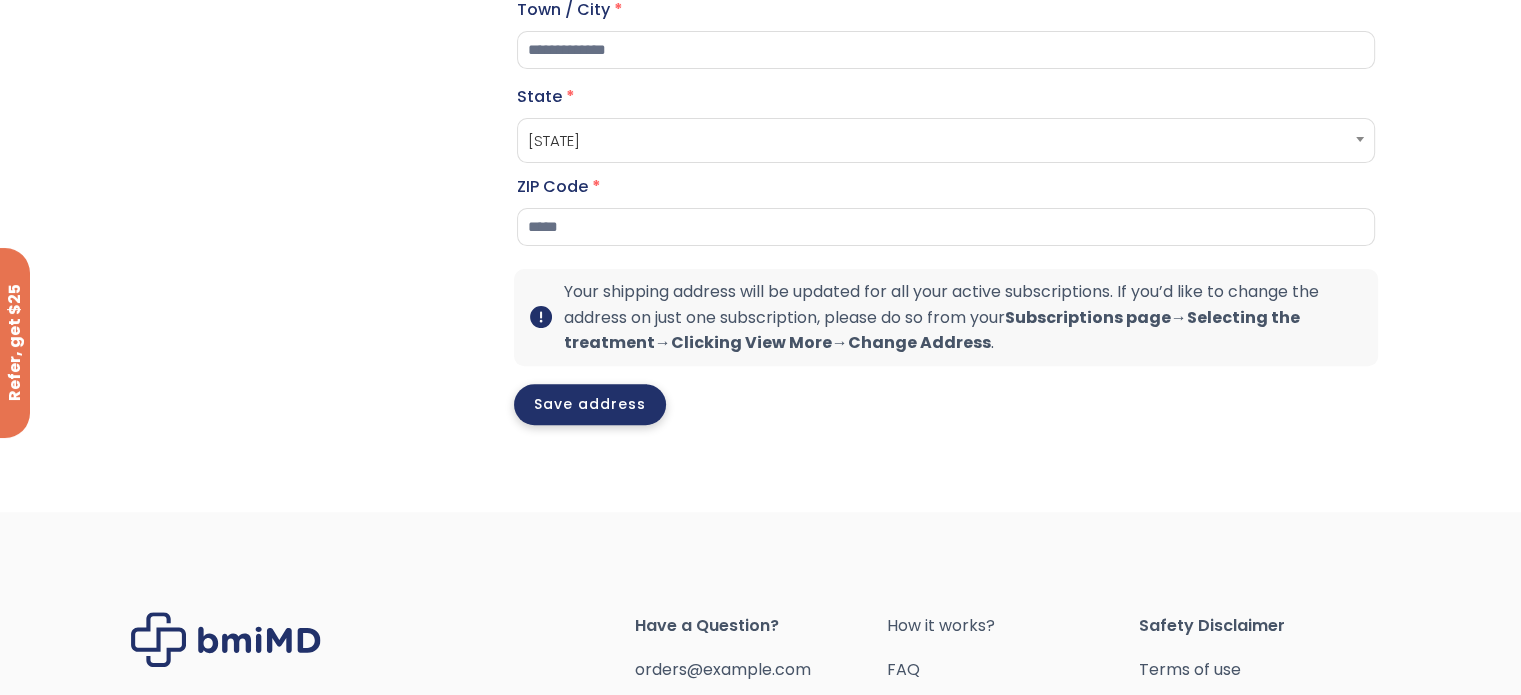 click on "Save address" at bounding box center [590, 404] 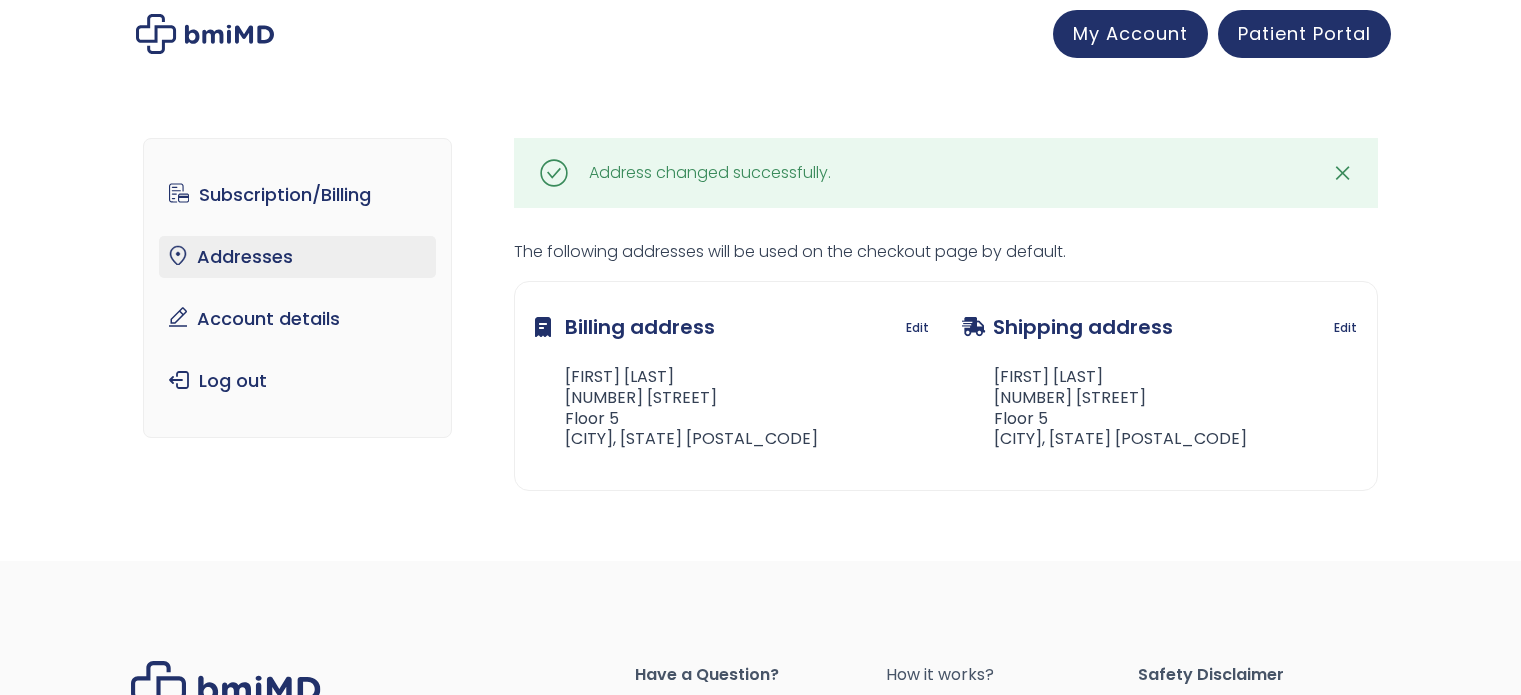 scroll, scrollTop: 0, scrollLeft: 0, axis: both 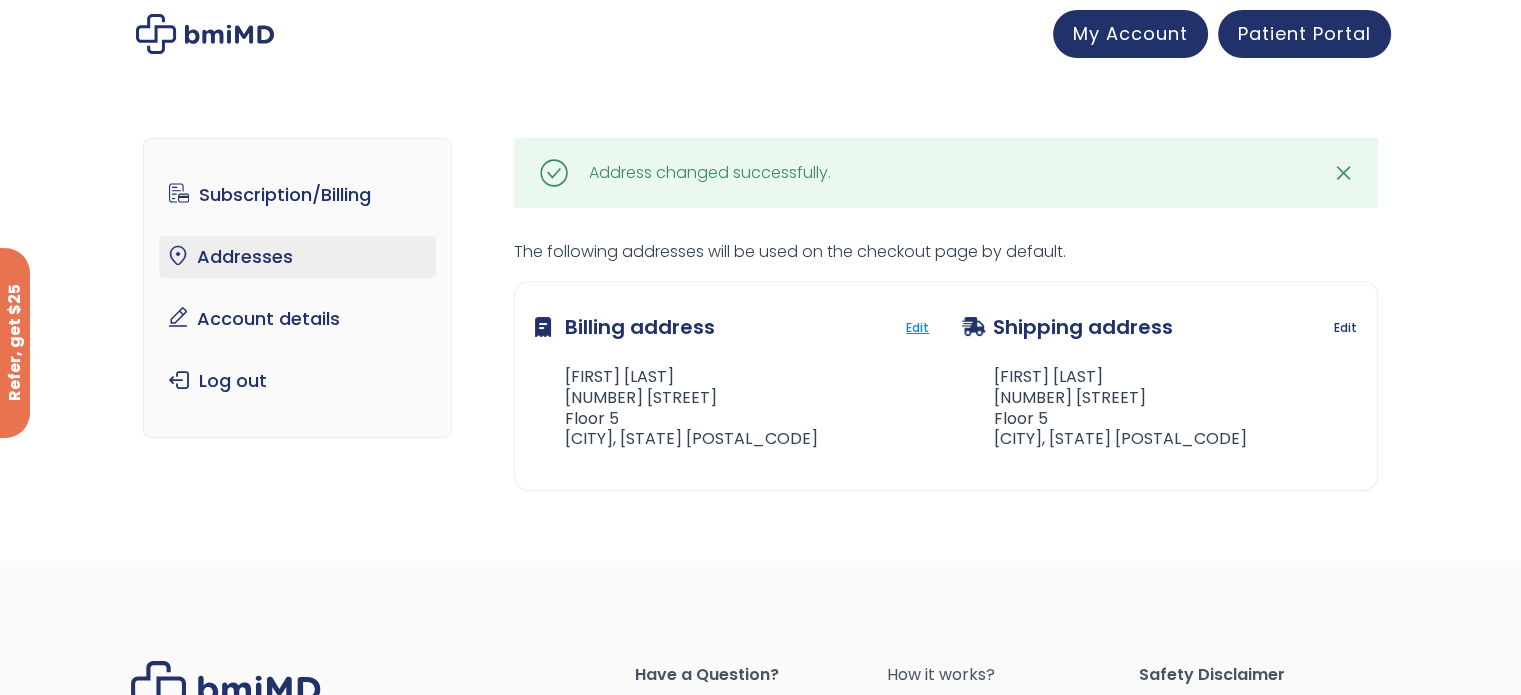 click on "Edit" 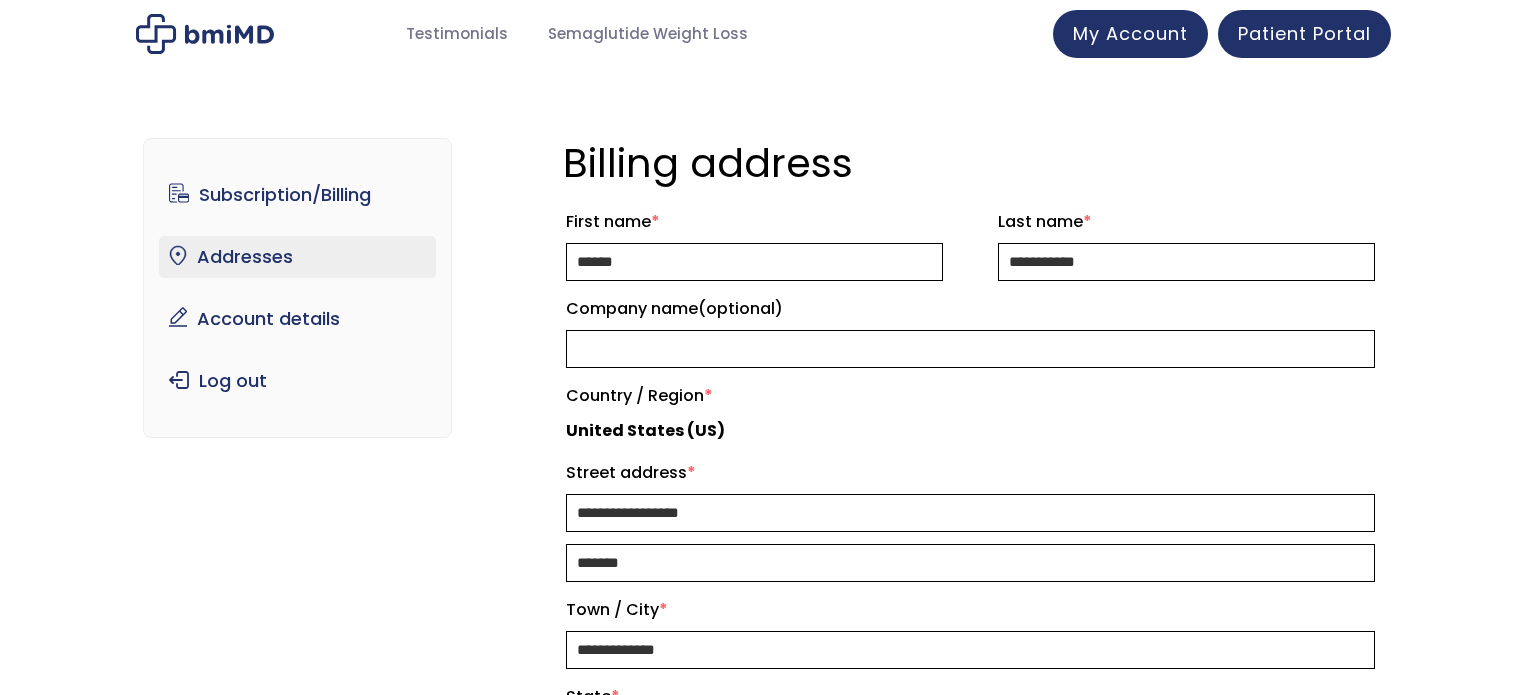 scroll, scrollTop: 0, scrollLeft: 0, axis: both 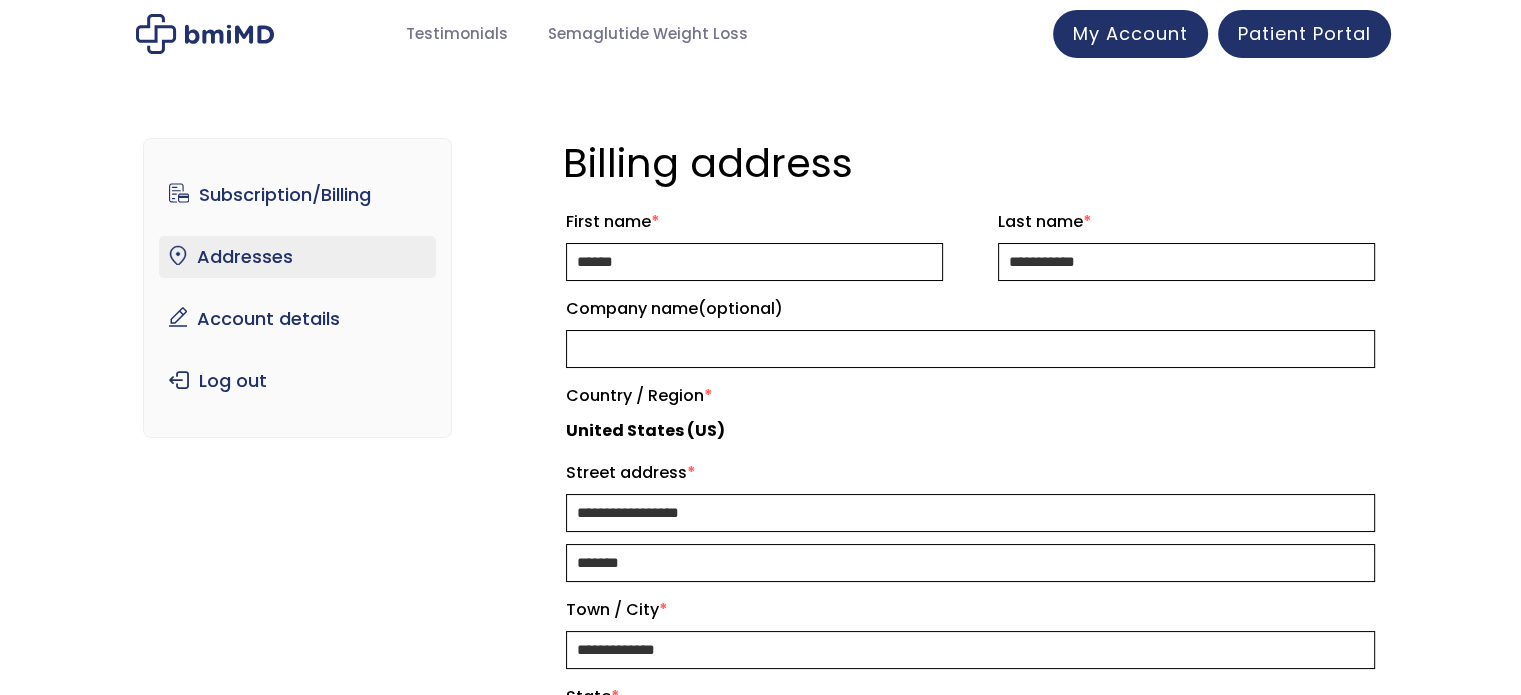 select on "**" 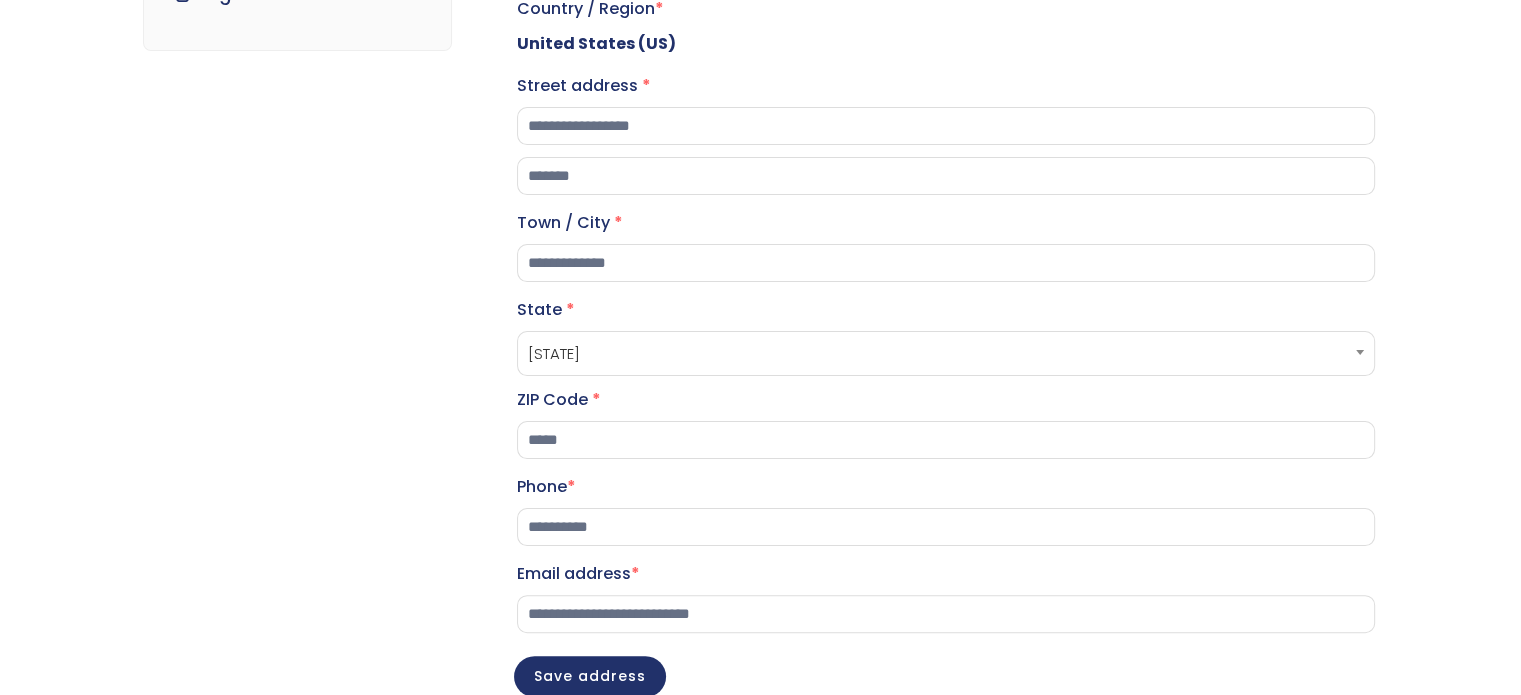 scroll, scrollTop: 400, scrollLeft: 0, axis: vertical 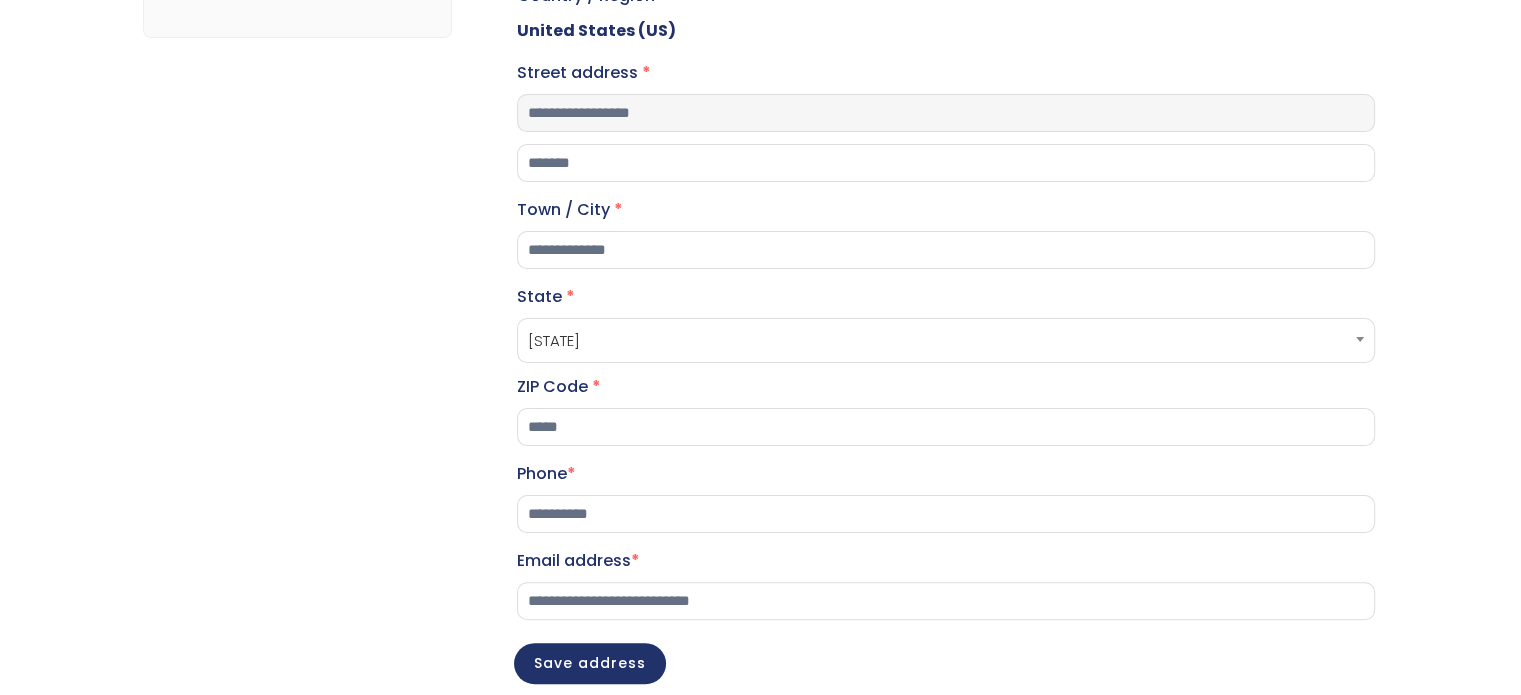 drag, startPoint x: 754, startPoint y: 145, endPoint x: 300, endPoint y: 115, distance: 454.9901 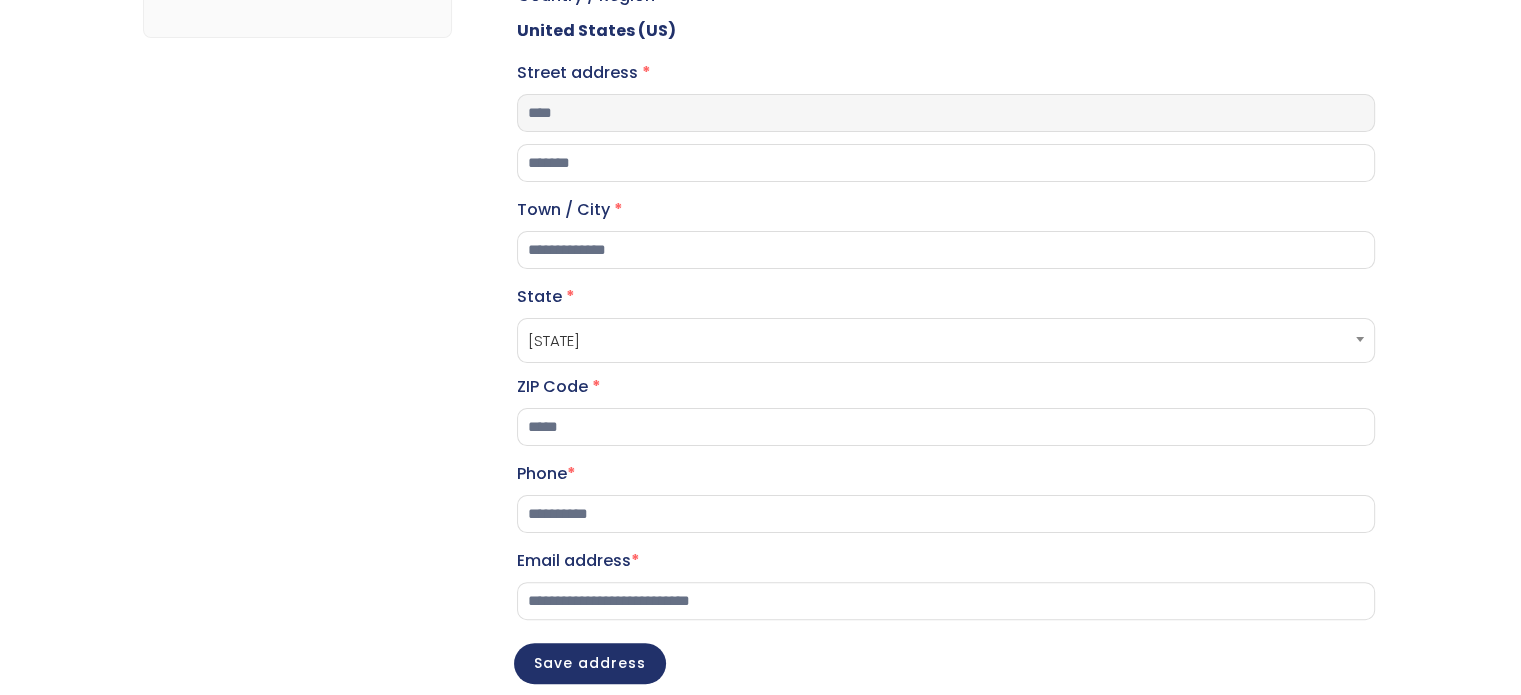 type on "**********" 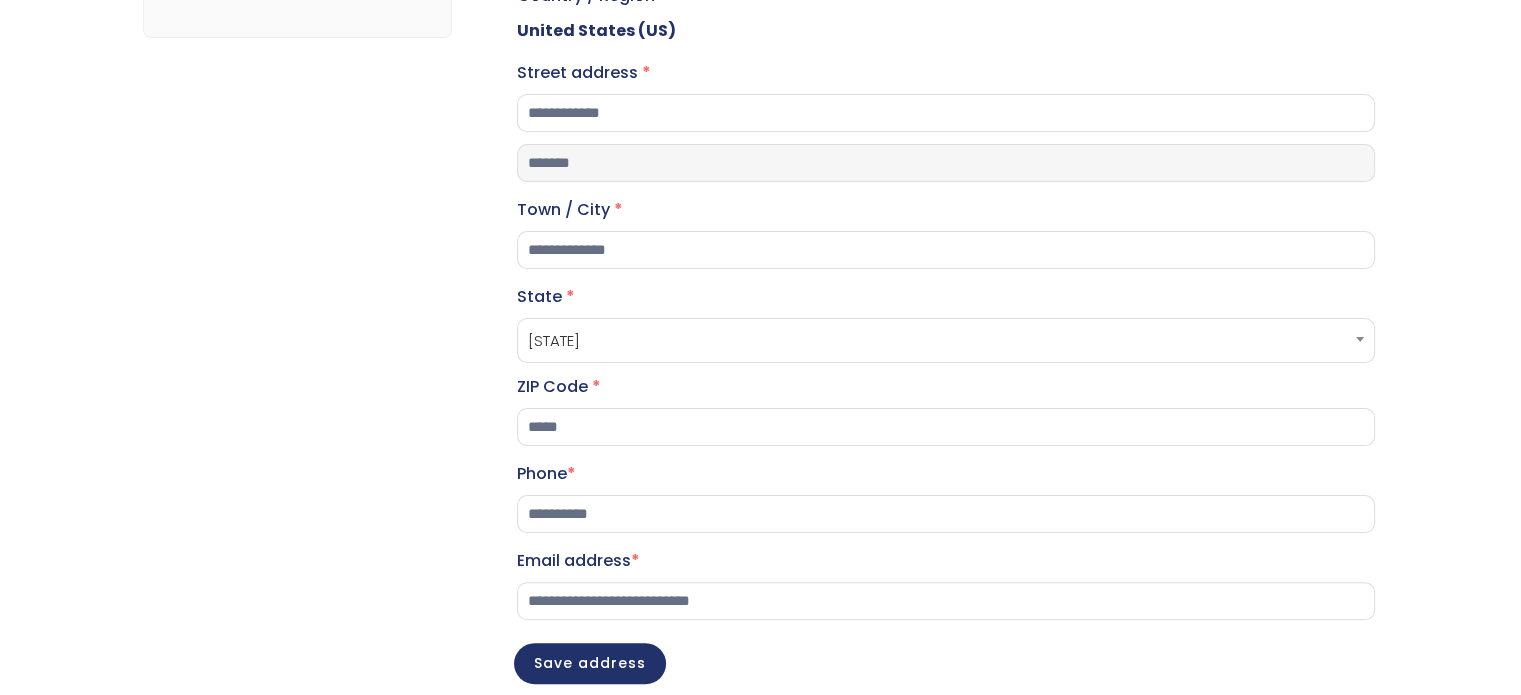 click on "*******" at bounding box center [946, 163] 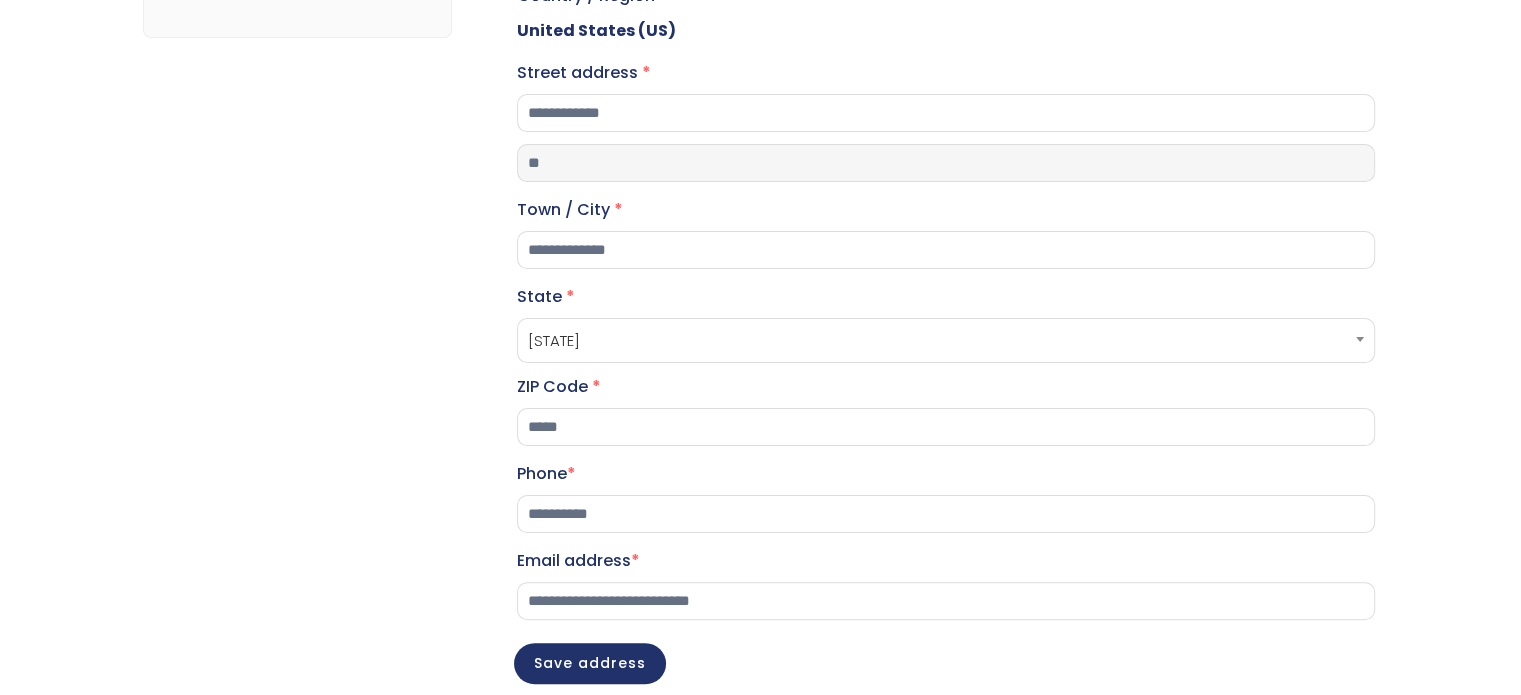 type on "*" 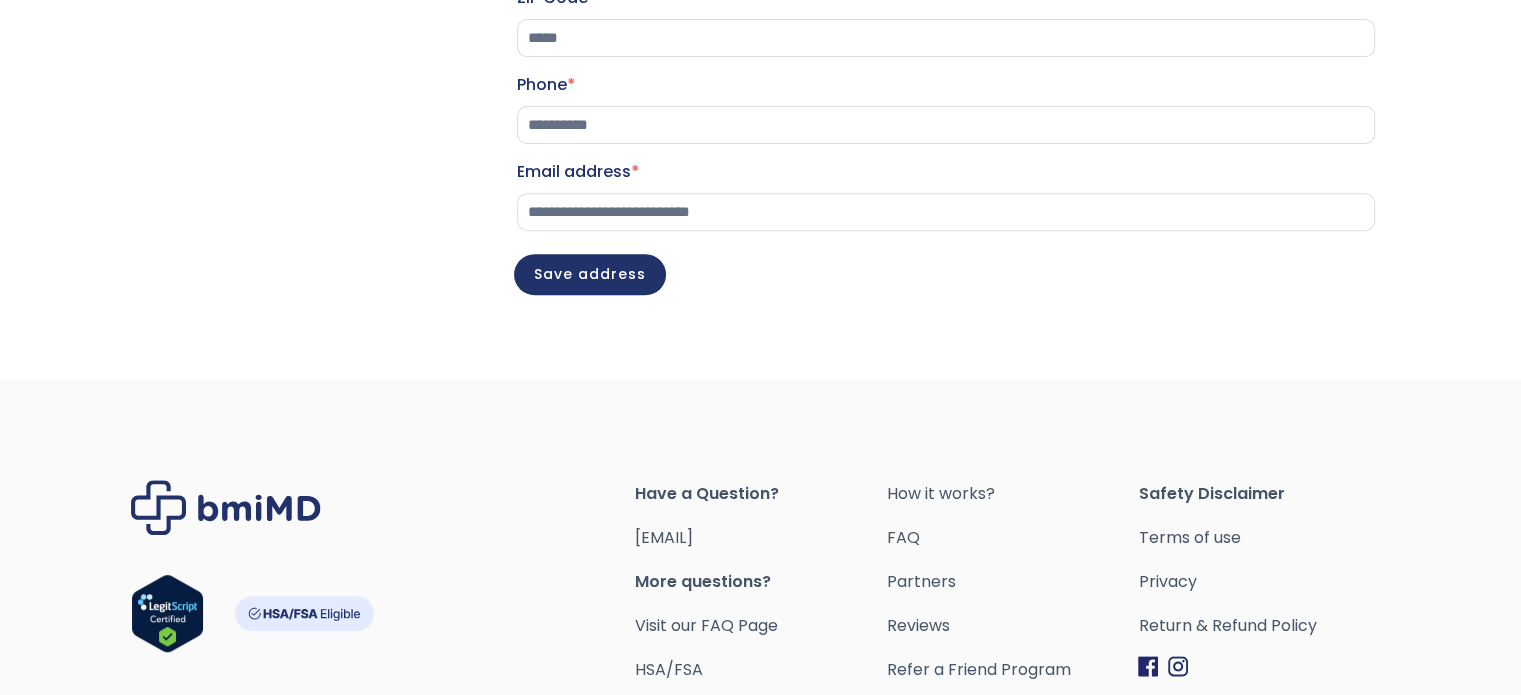 scroll, scrollTop: 800, scrollLeft: 0, axis: vertical 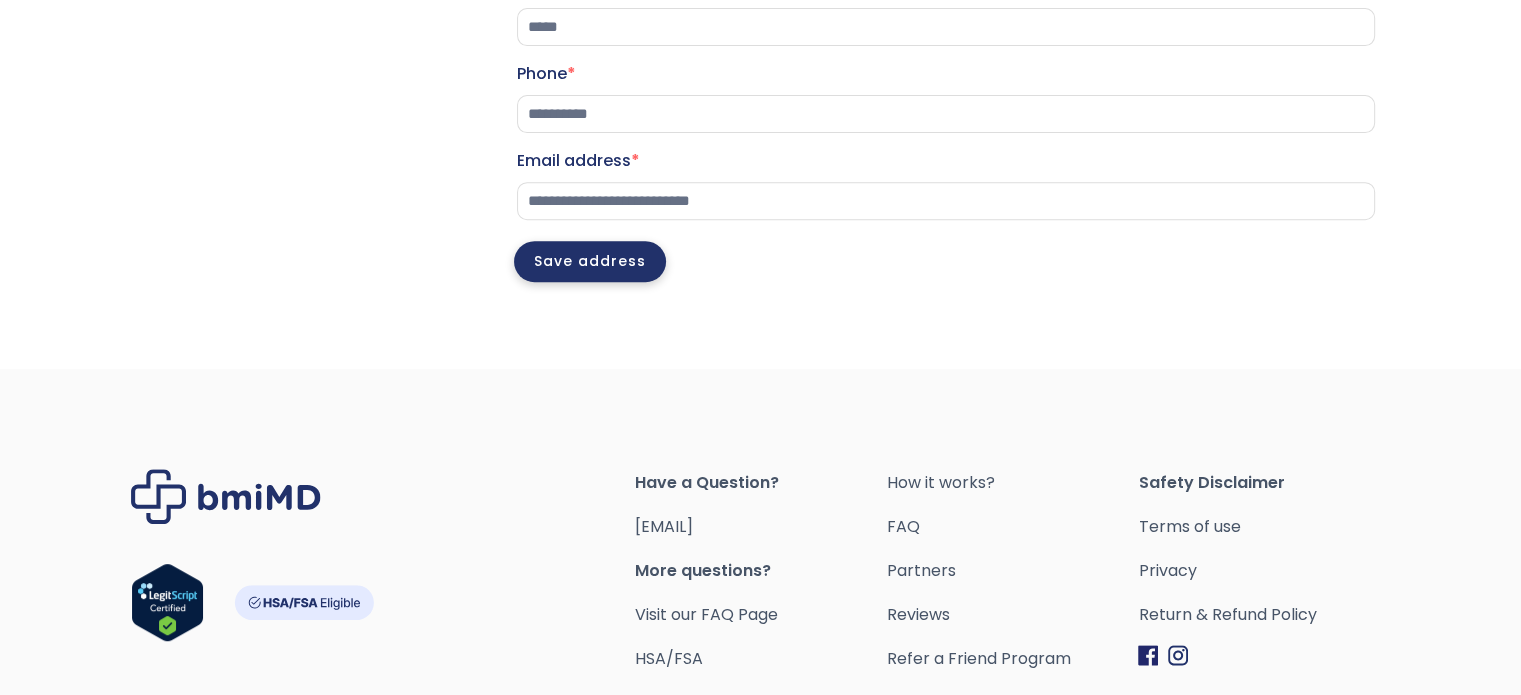 type 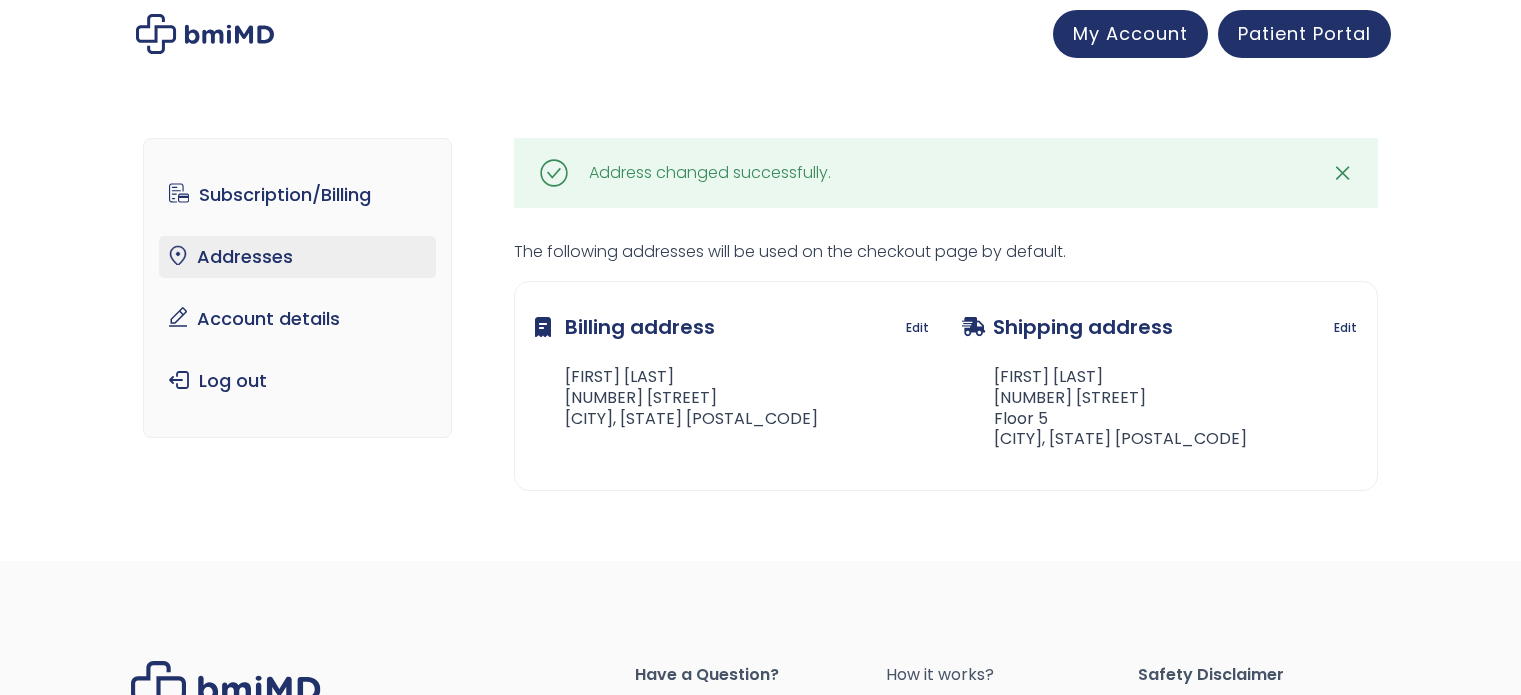scroll, scrollTop: 0, scrollLeft: 0, axis: both 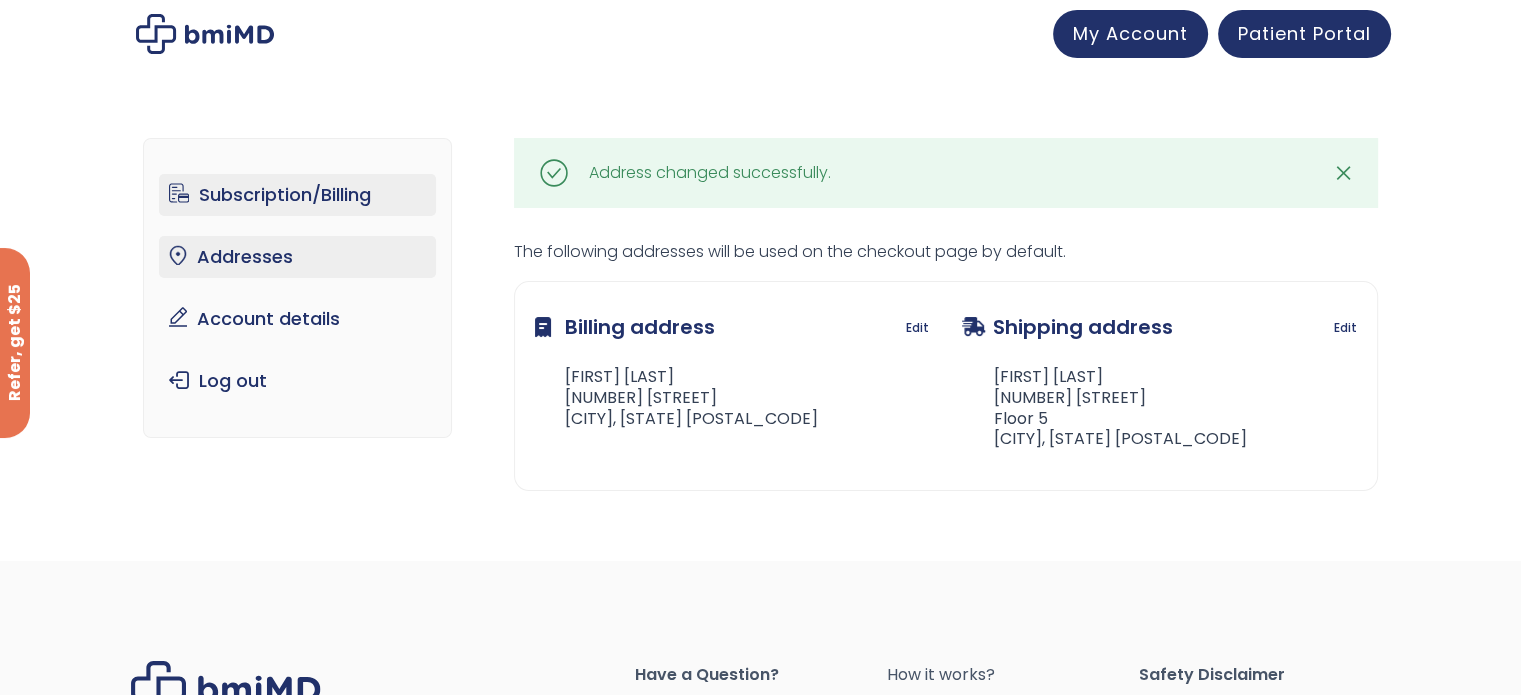 click on "Subscription/Billing" at bounding box center [297, 195] 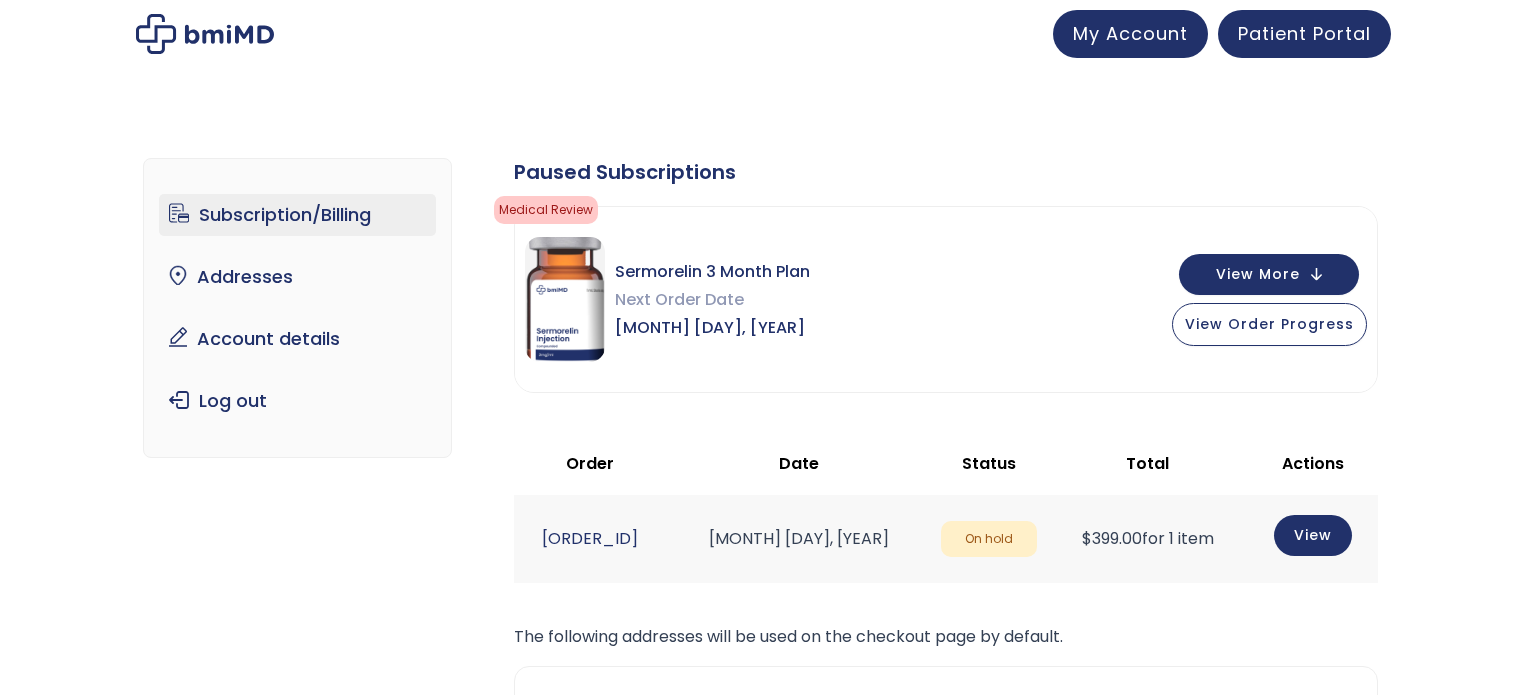 scroll, scrollTop: 0, scrollLeft: 0, axis: both 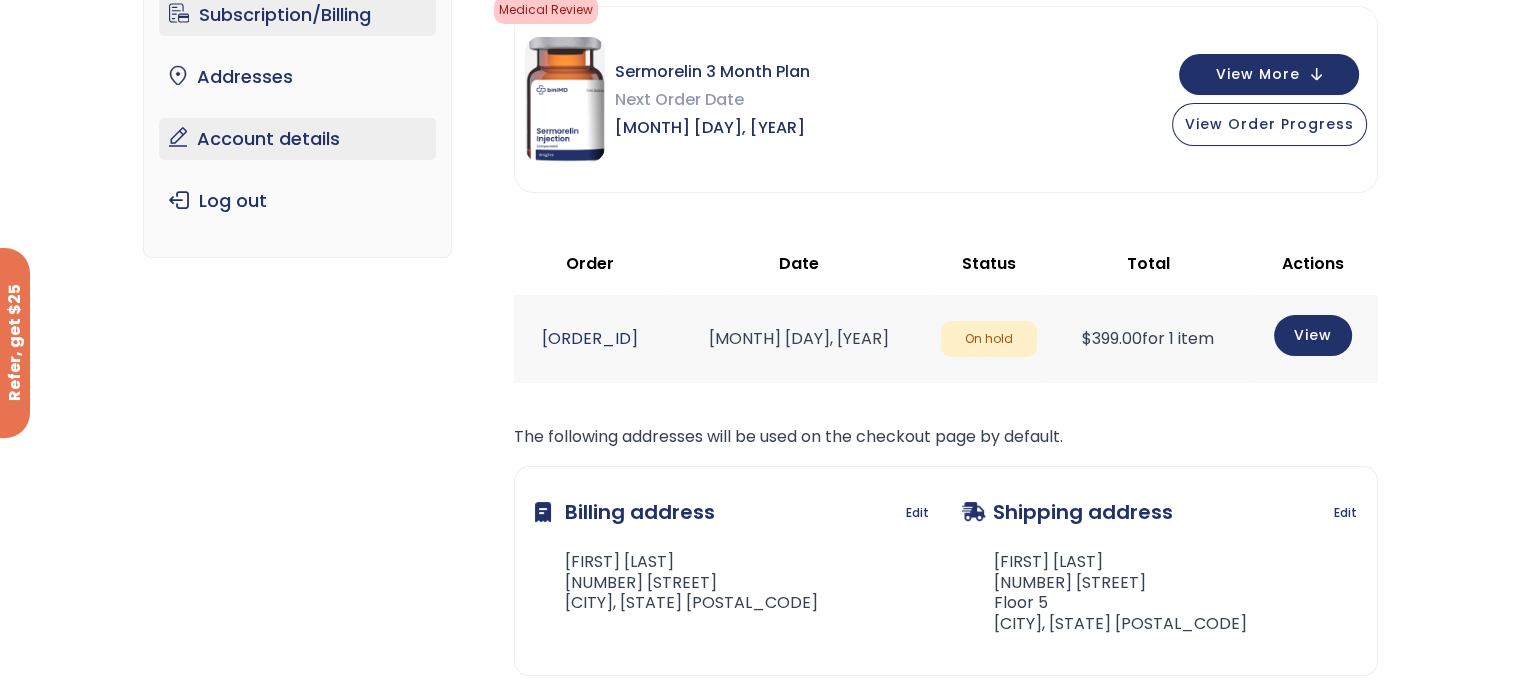 click on "Account details" at bounding box center (297, 139) 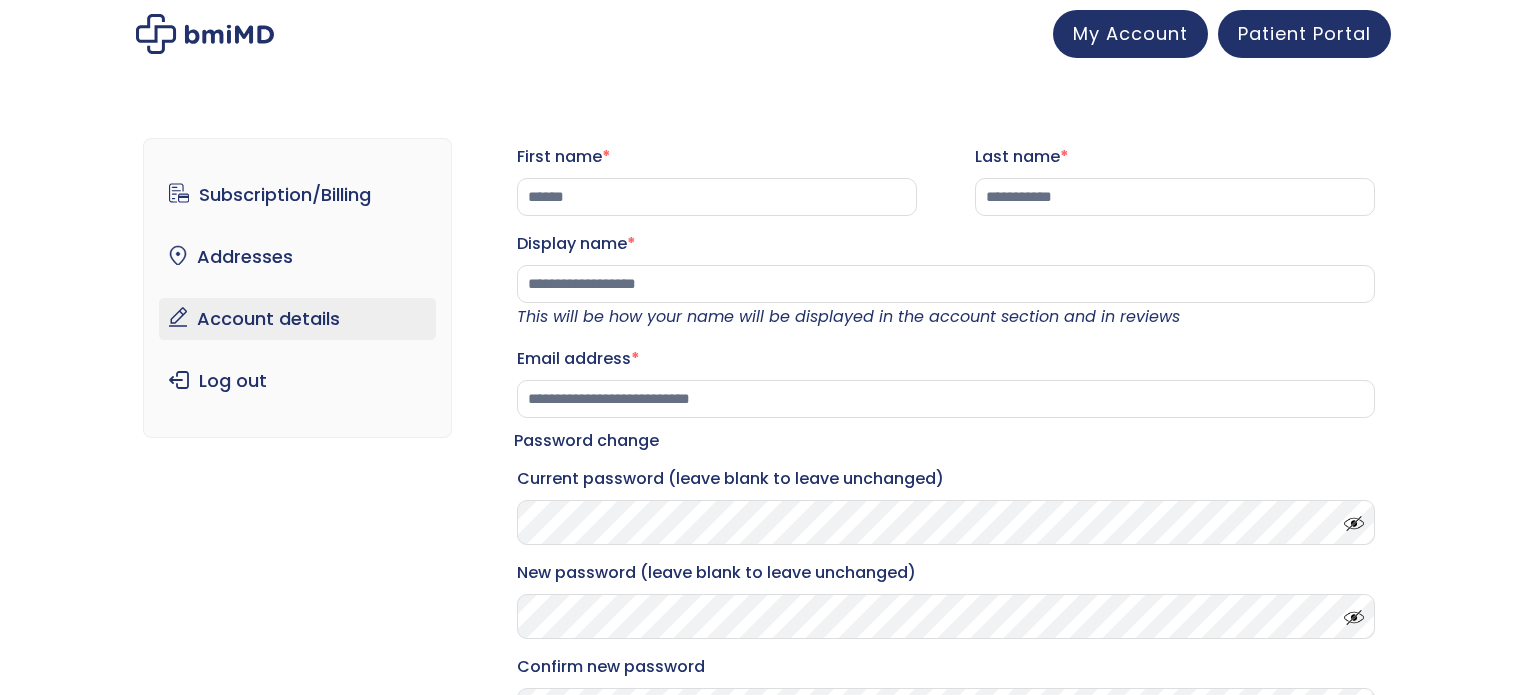 scroll, scrollTop: 0, scrollLeft: 0, axis: both 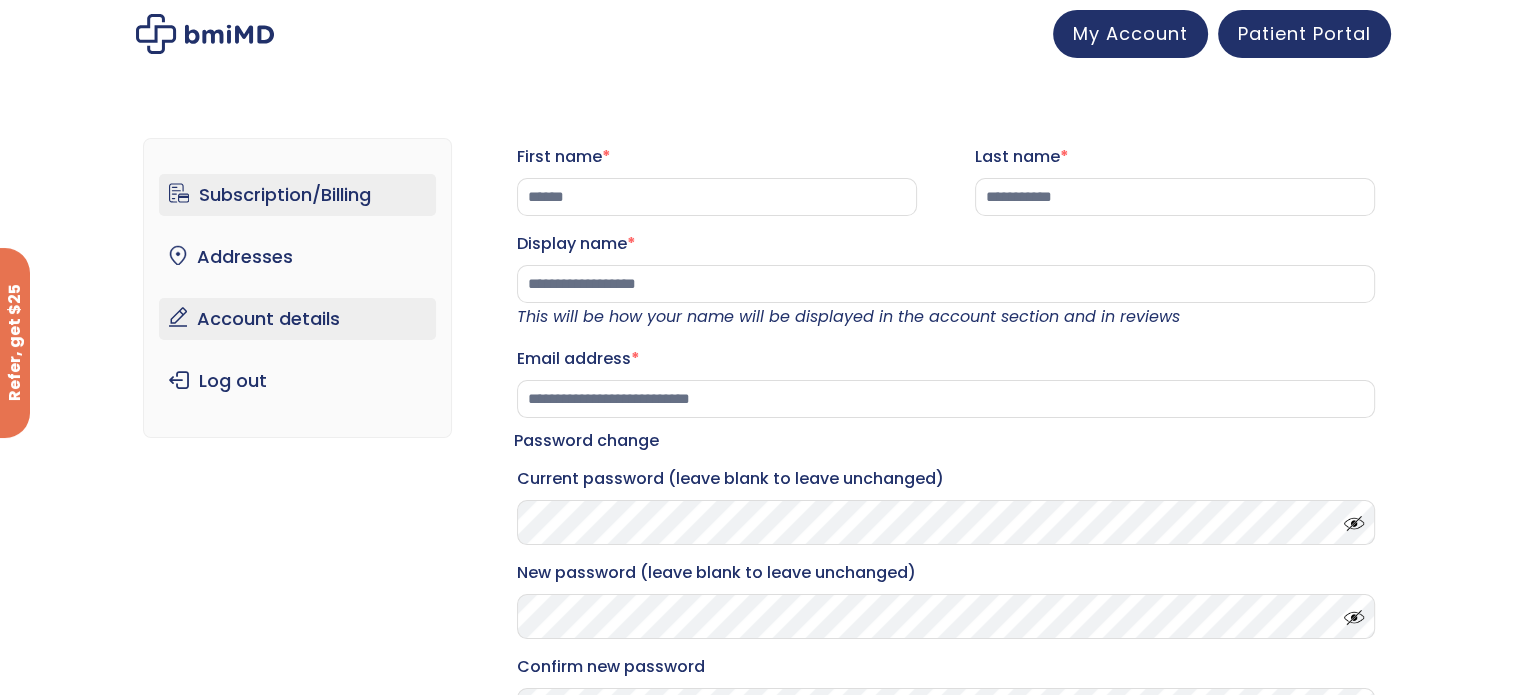 click on "Subscription/Billing" at bounding box center [297, 195] 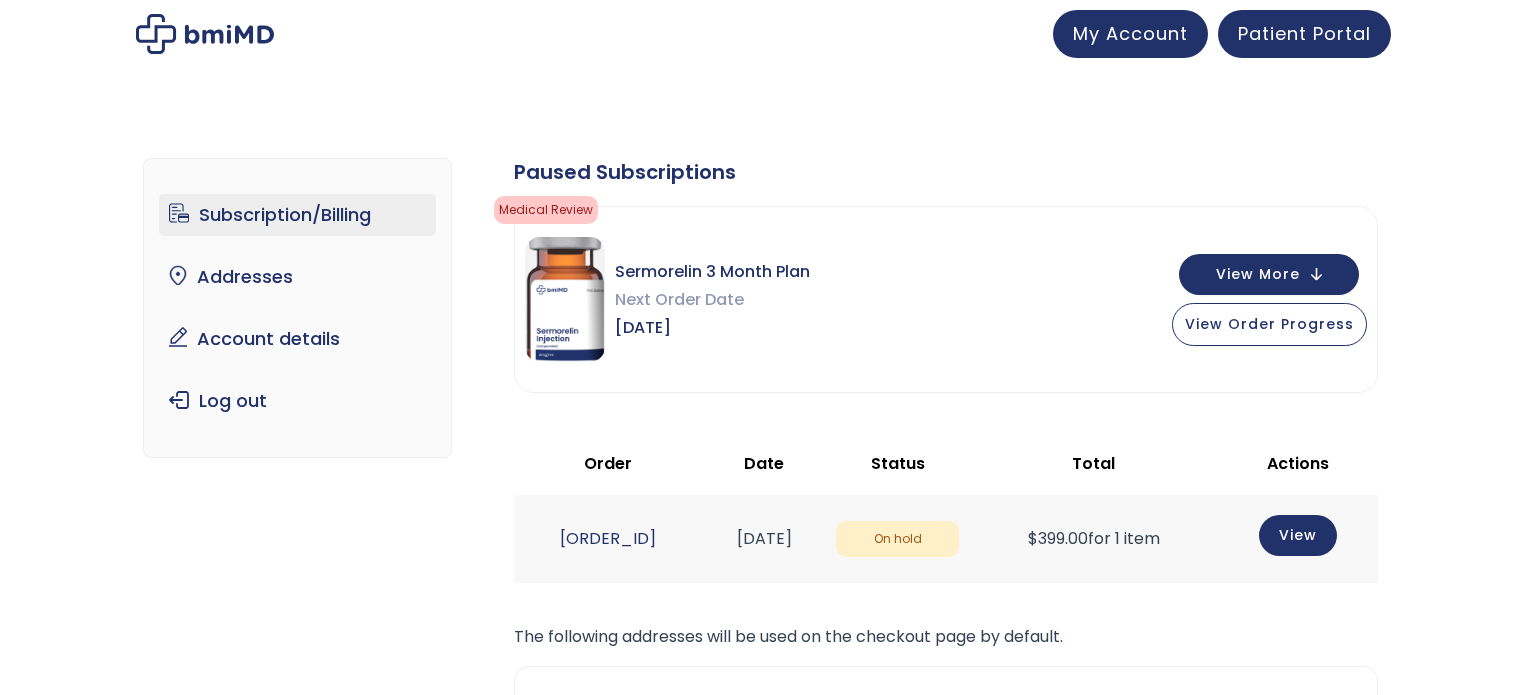 scroll, scrollTop: 0, scrollLeft: 0, axis: both 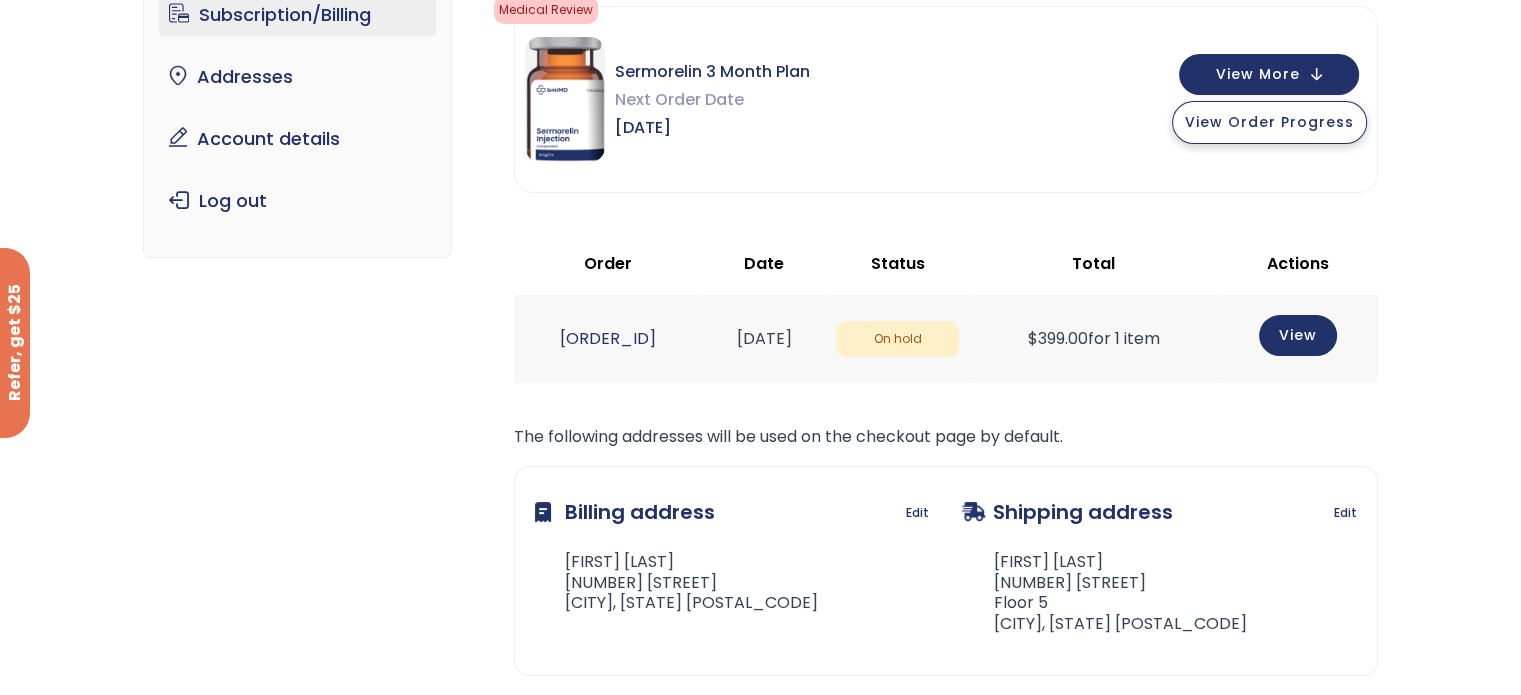 click on "View Order Progress" at bounding box center [1269, 122] 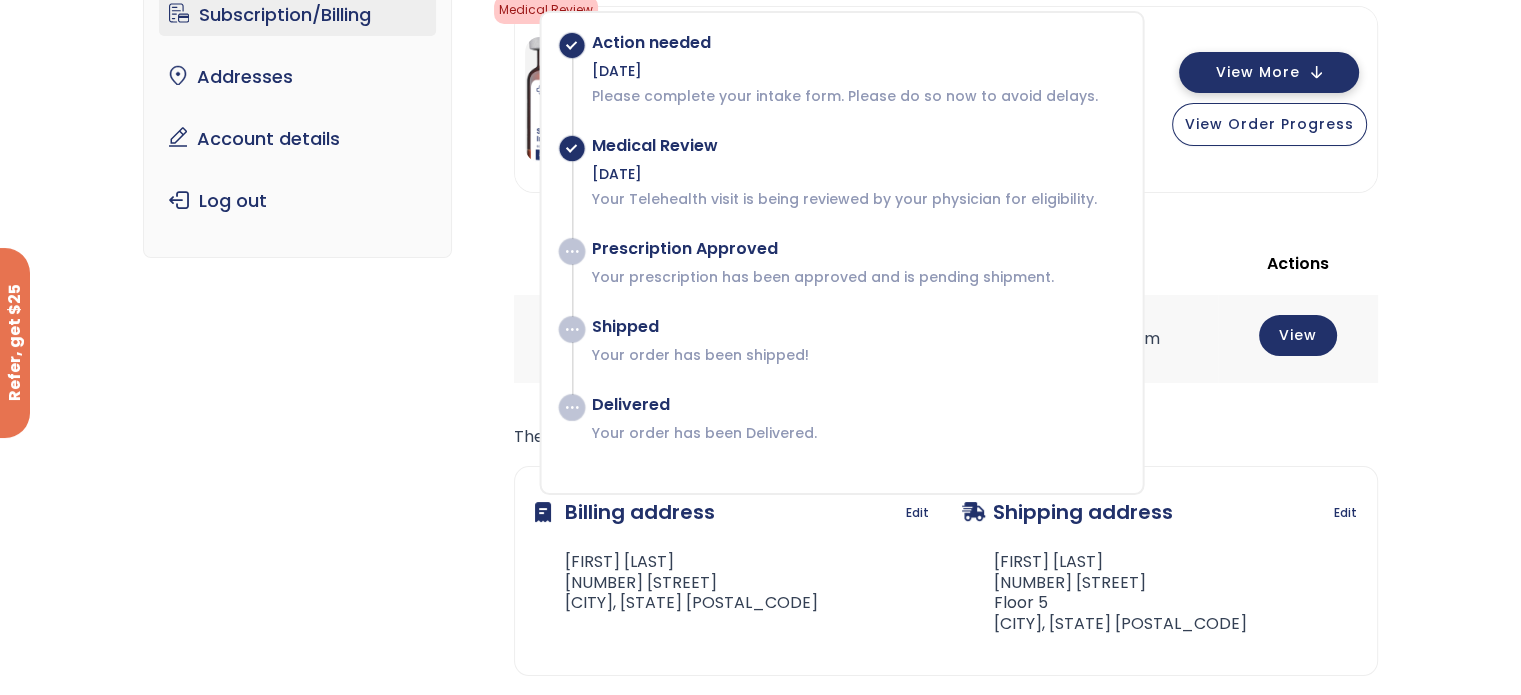 click on "View More" at bounding box center [1269, 72] 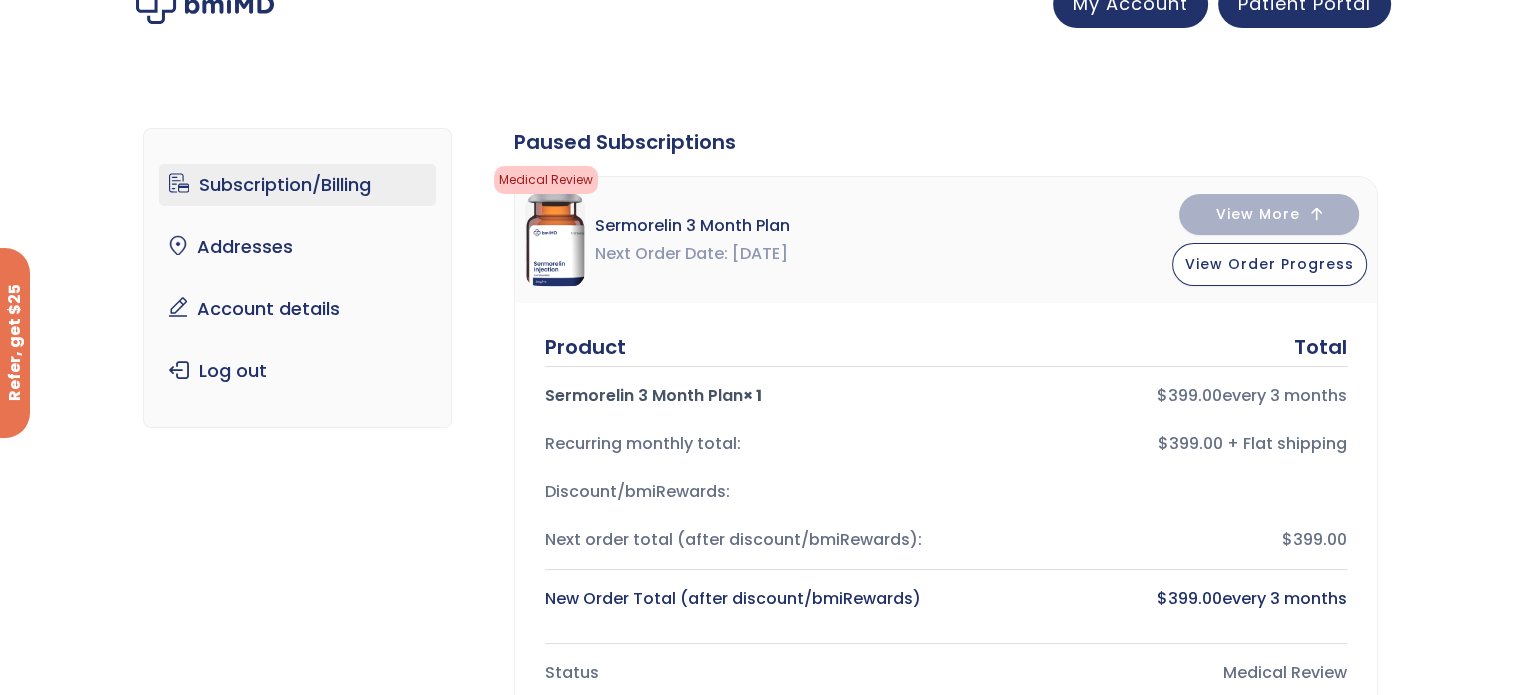 scroll, scrollTop: 0, scrollLeft: 0, axis: both 